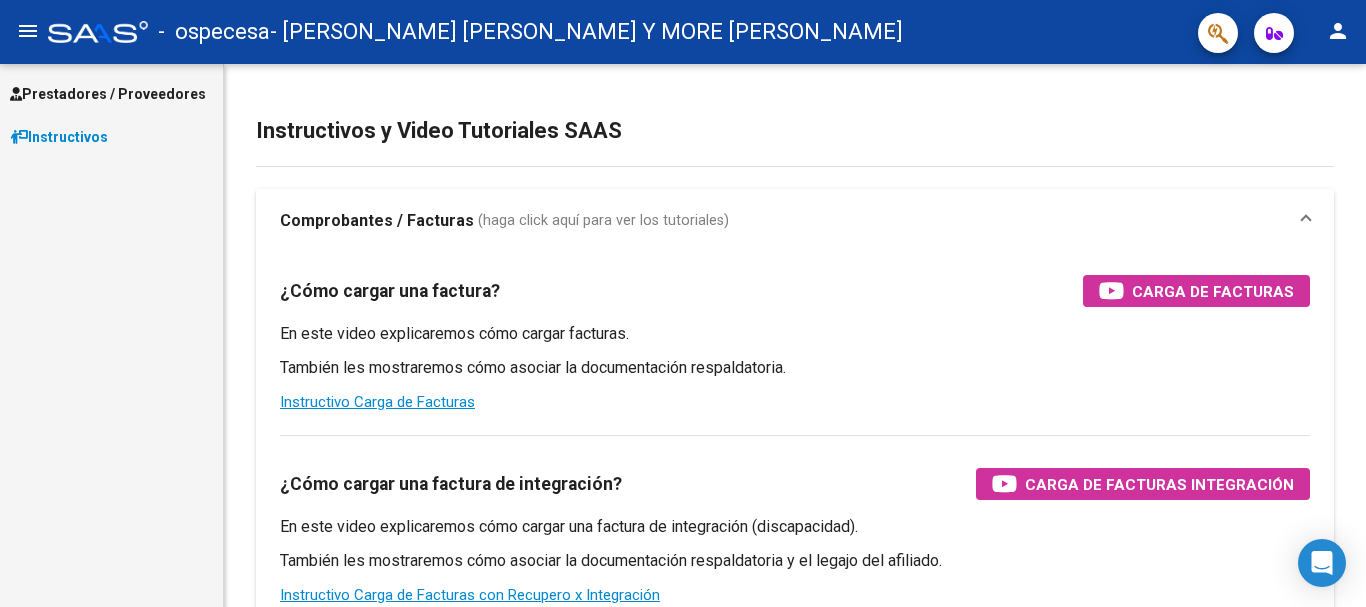 scroll, scrollTop: 0, scrollLeft: 0, axis: both 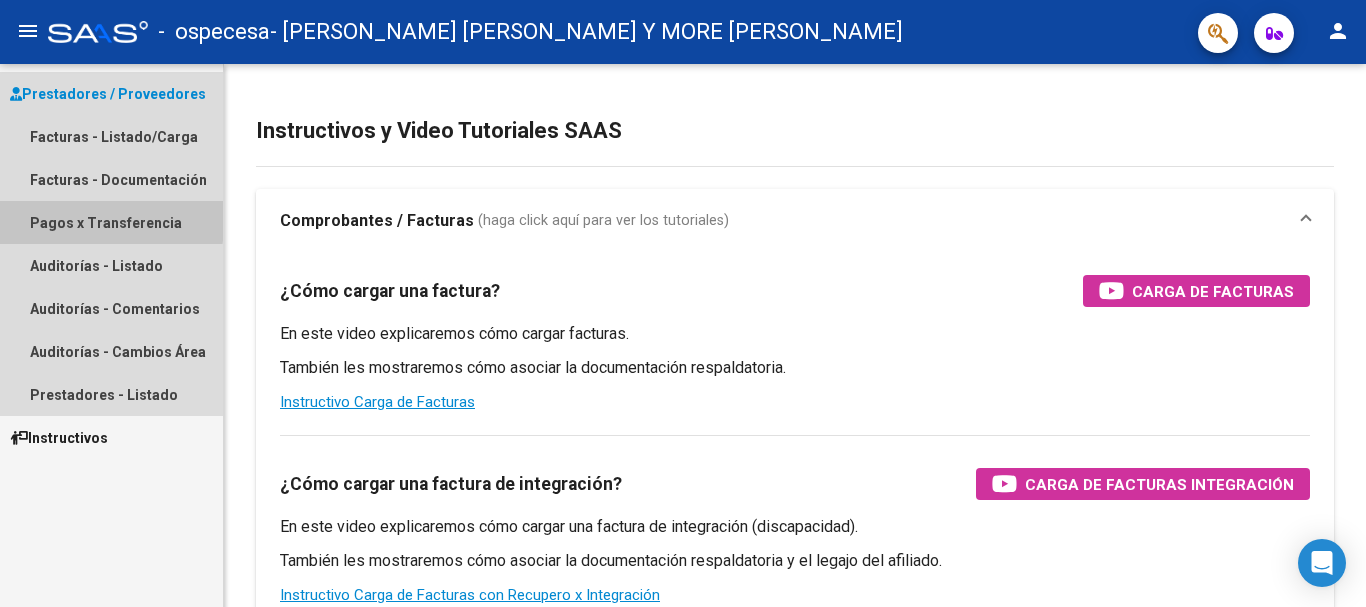 click on "Pagos x Transferencia" at bounding box center (111, 222) 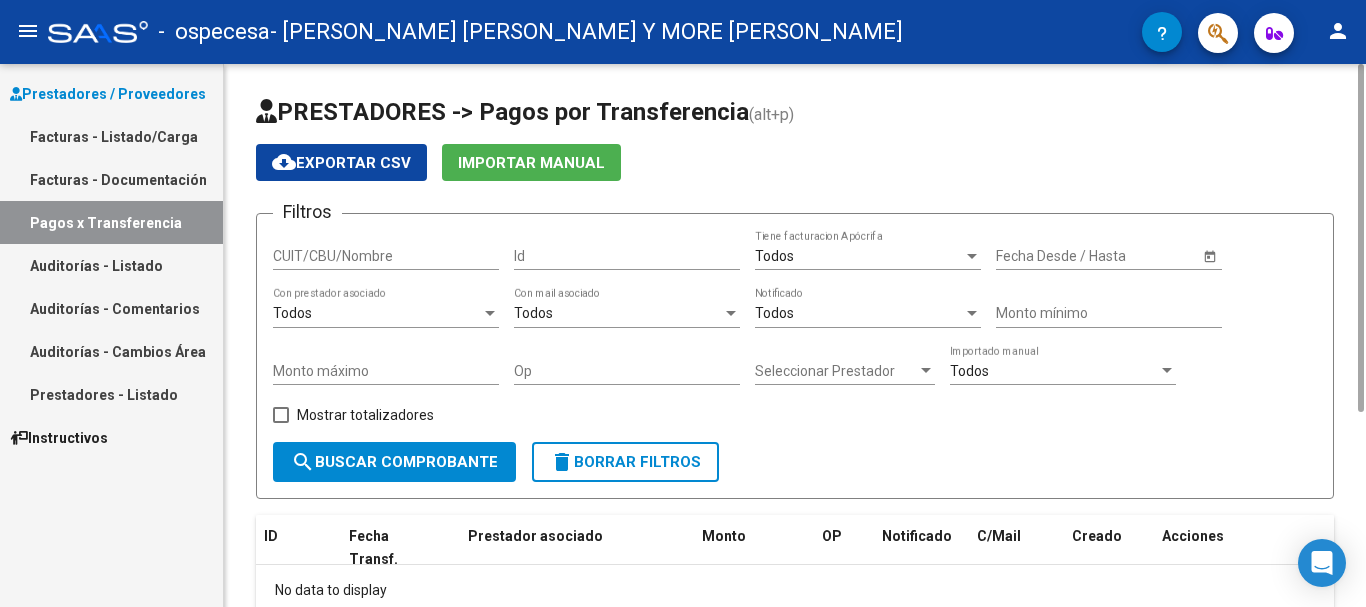 scroll, scrollTop: 123, scrollLeft: 0, axis: vertical 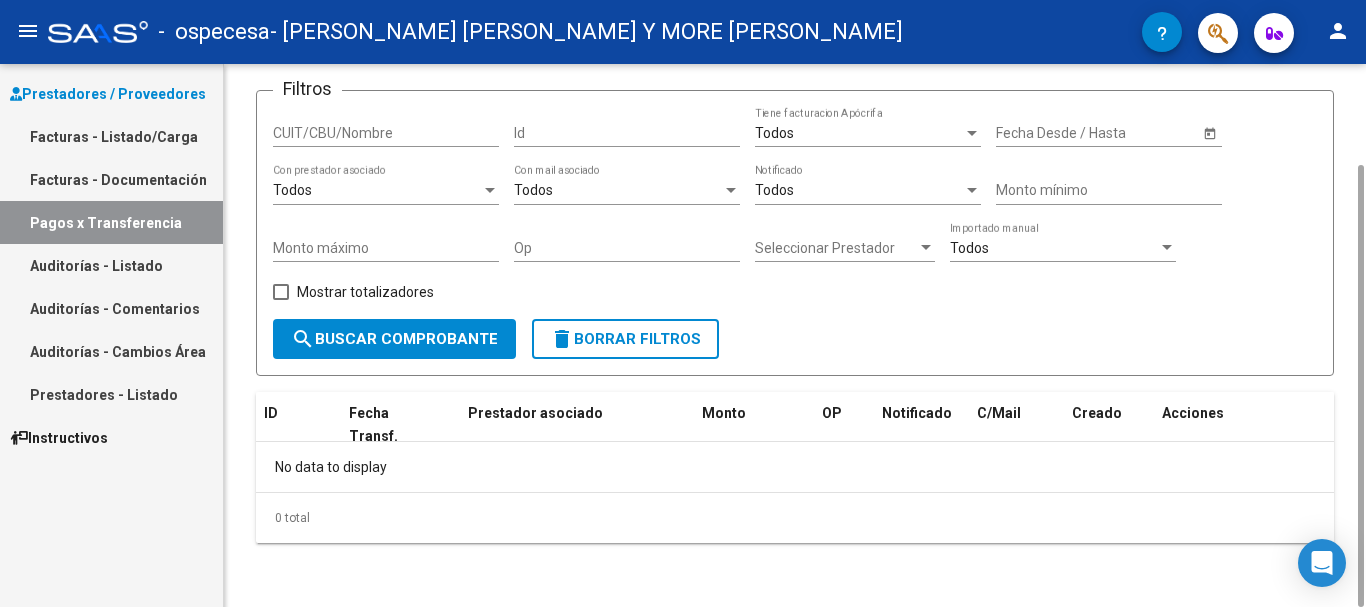 click on "search  Buscar Comprobante" 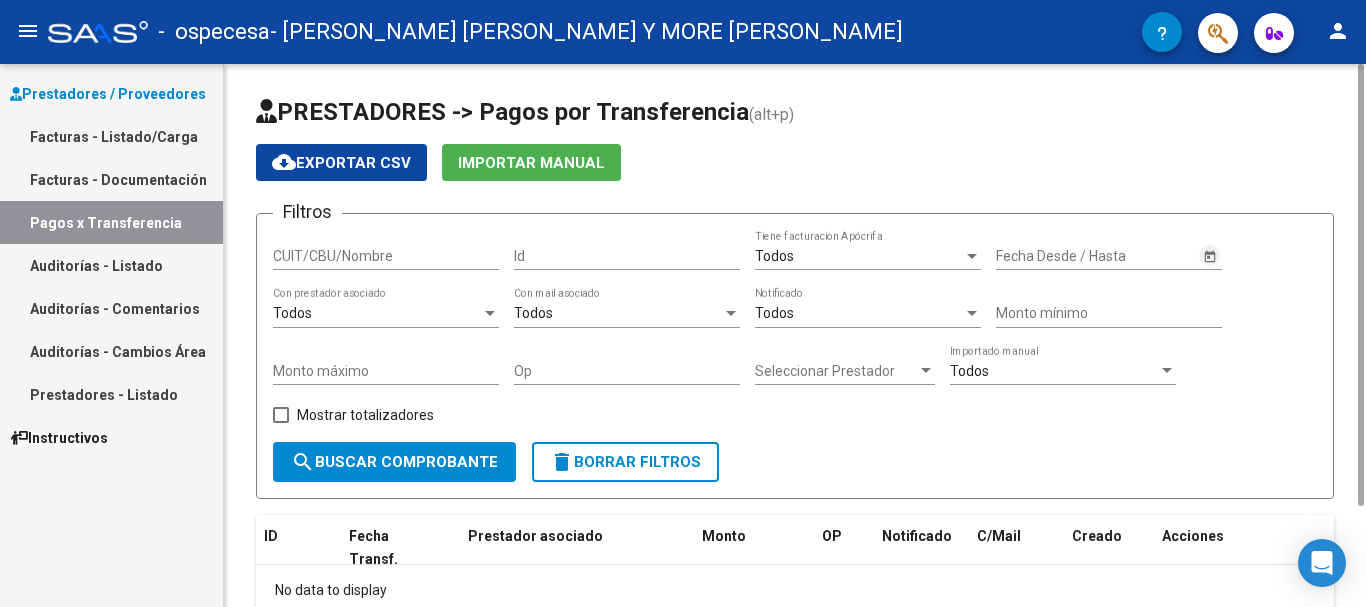click 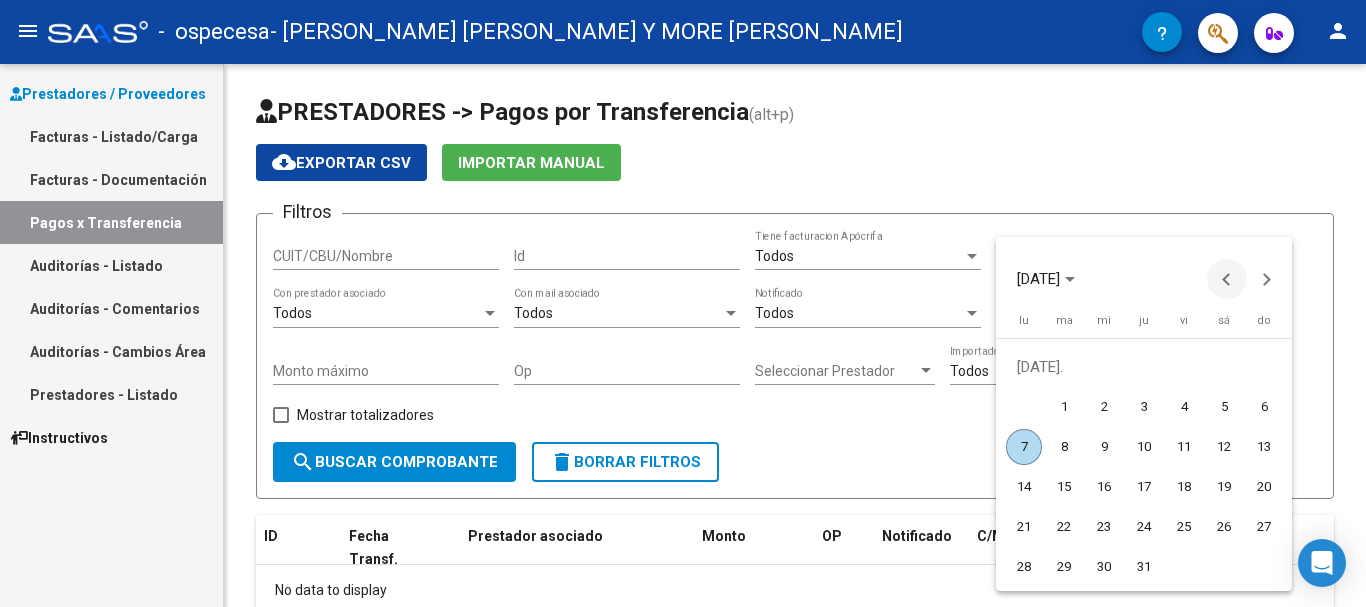click at bounding box center [1227, 279] 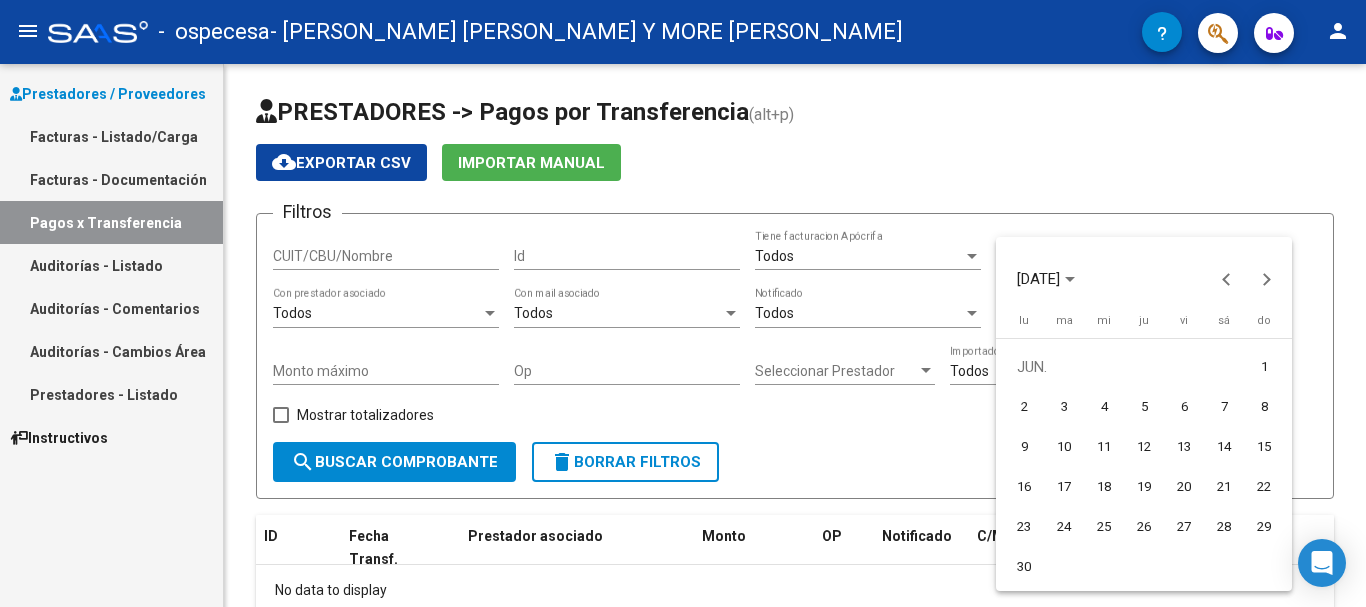click on "1" at bounding box center (1264, 367) 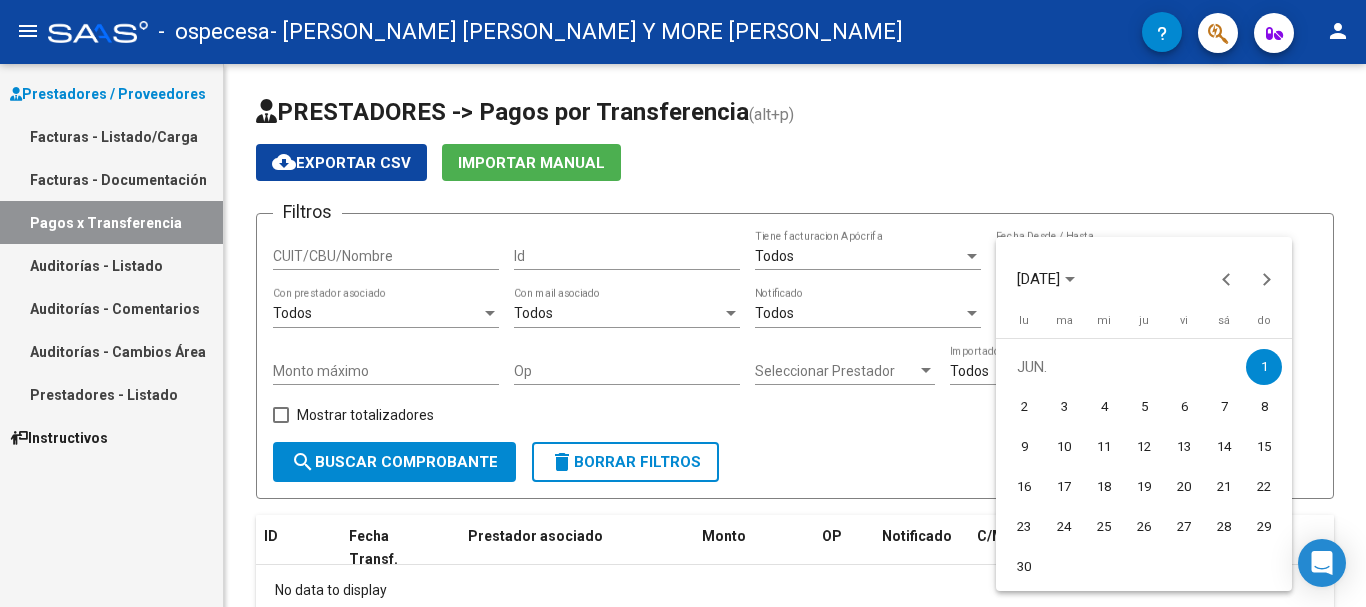 click at bounding box center [683, 303] 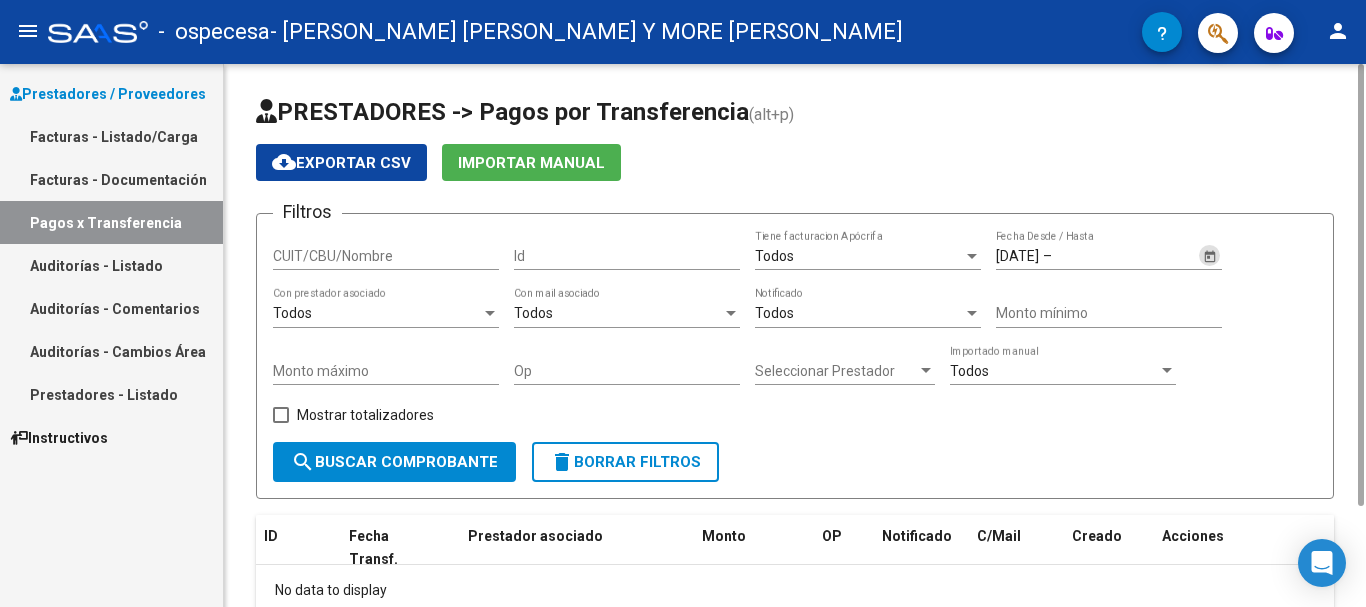 click on "search  Buscar Comprobante" 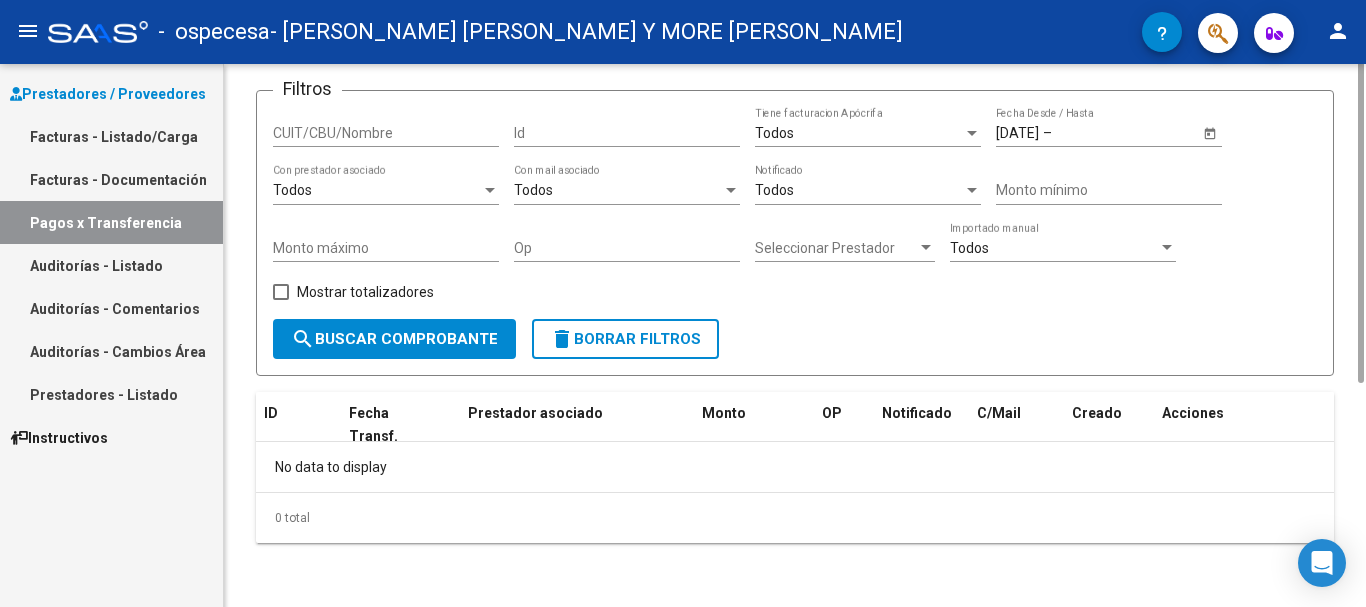 scroll, scrollTop: 0, scrollLeft: 0, axis: both 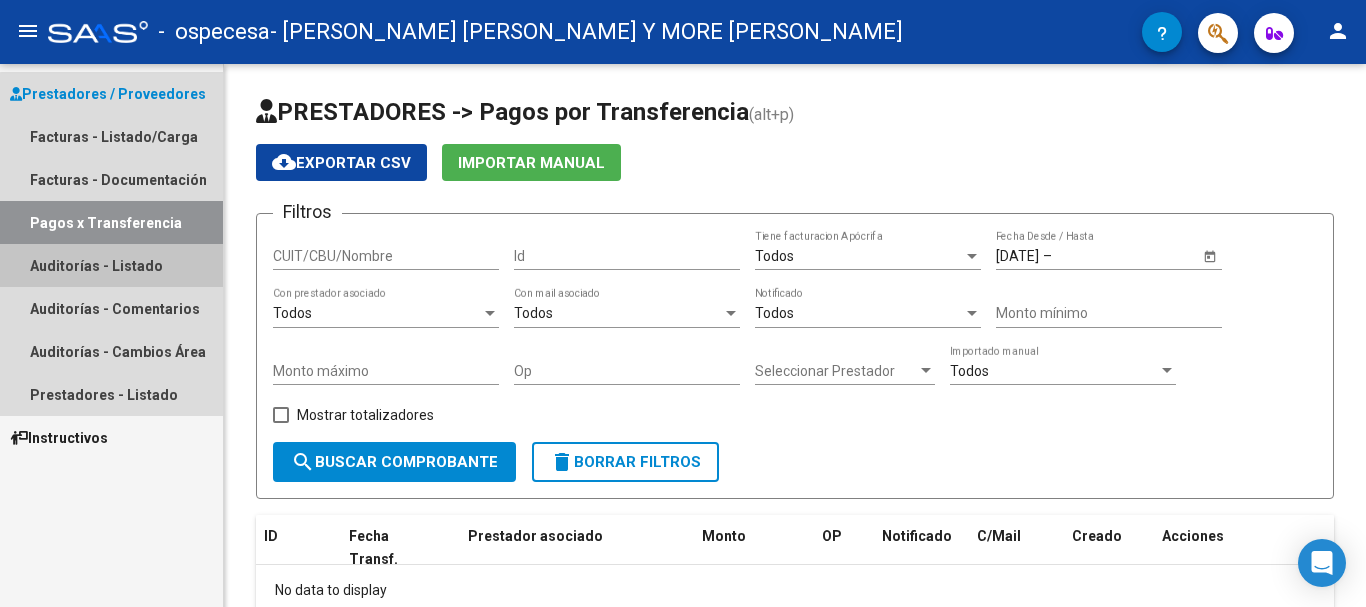 drag, startPoint x: 152, startPoint y: 267, endPoint x: 149, endPoint y: 306, distance: 39.115215 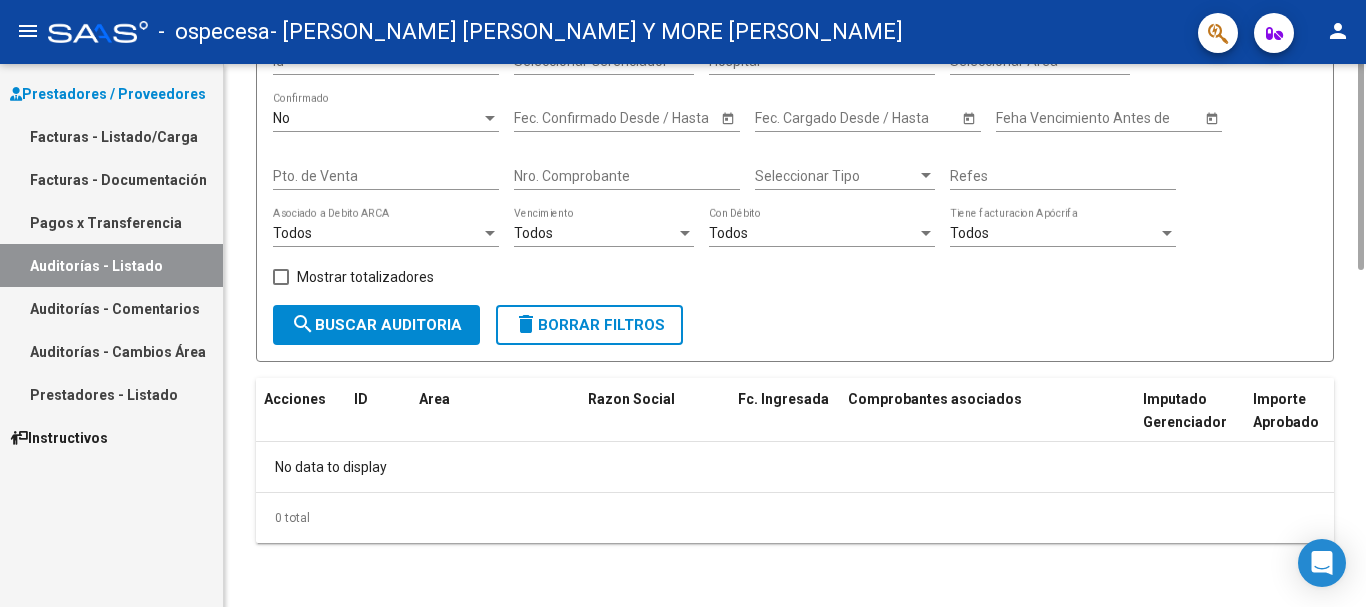 scroll, scrollTop: 0, scrollLeft: 0, axis: both 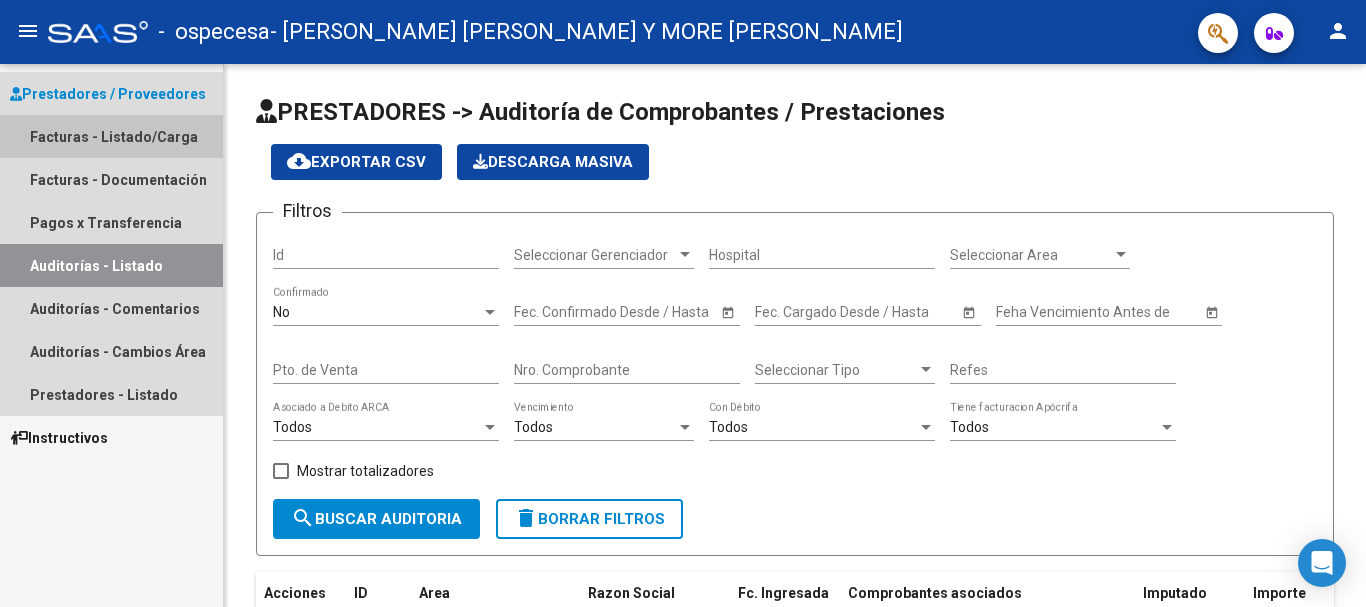 drag, startPoint x: 134, startPoint y: 118, endPoint x: 134, endPoint y: 185, distance: 67 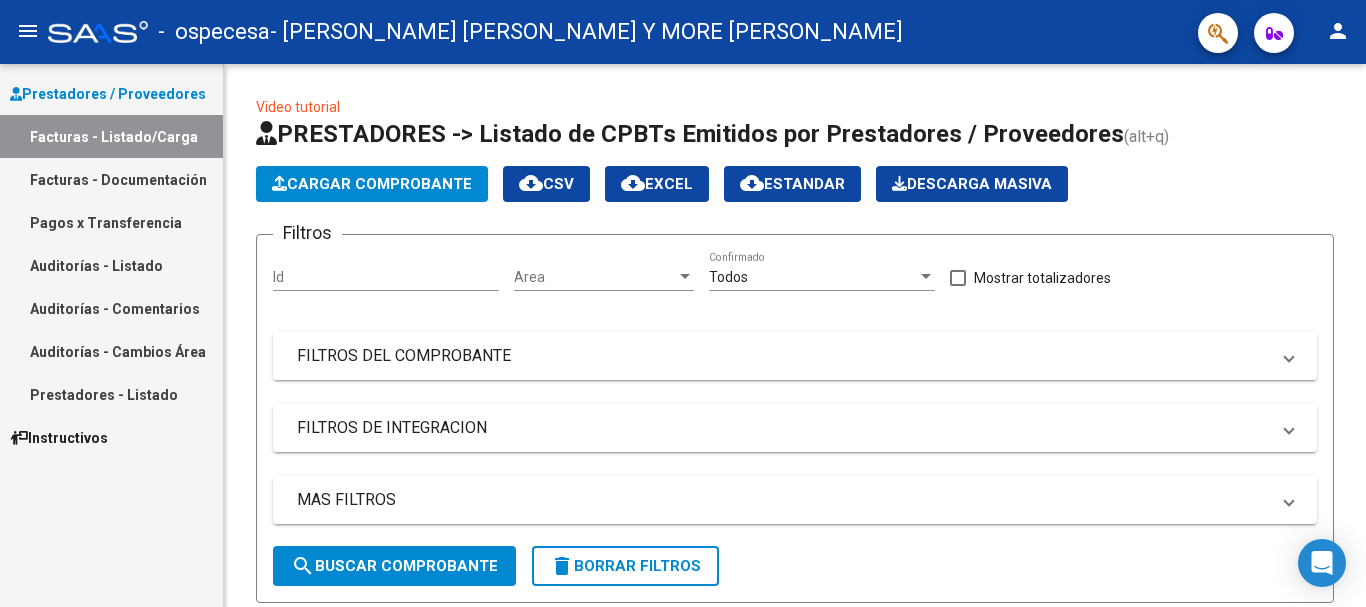 scroll, scrollTop: 722, scrollLeft: 0, axis: vertical 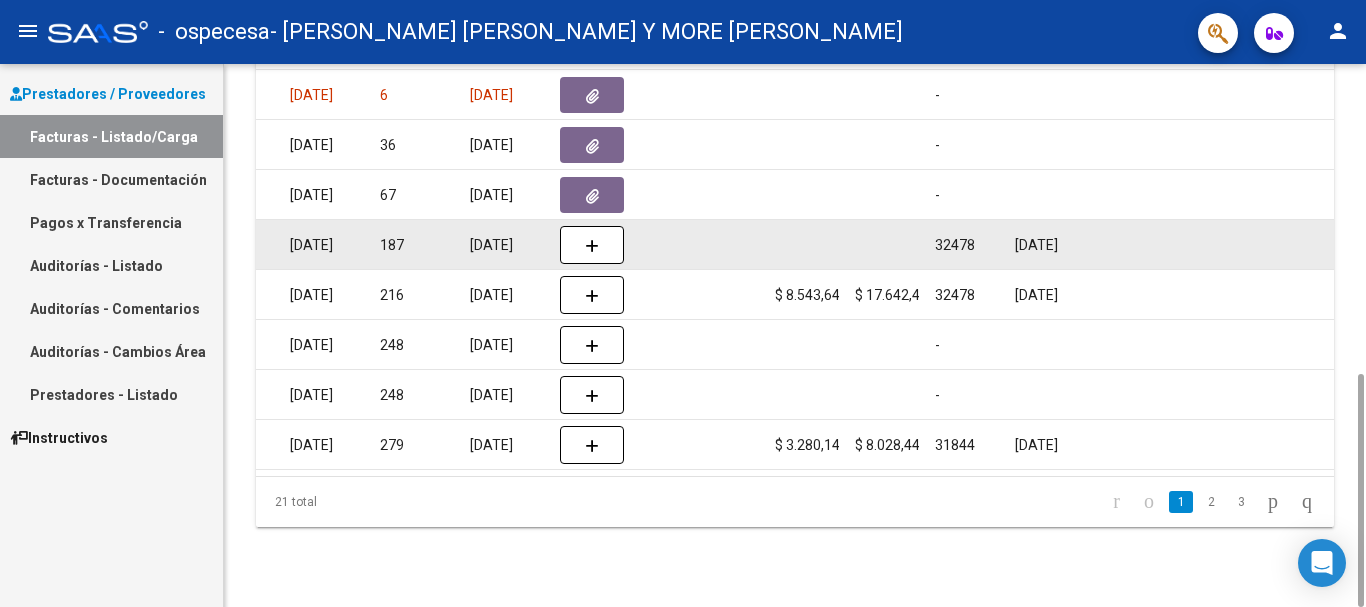 click on "32478" 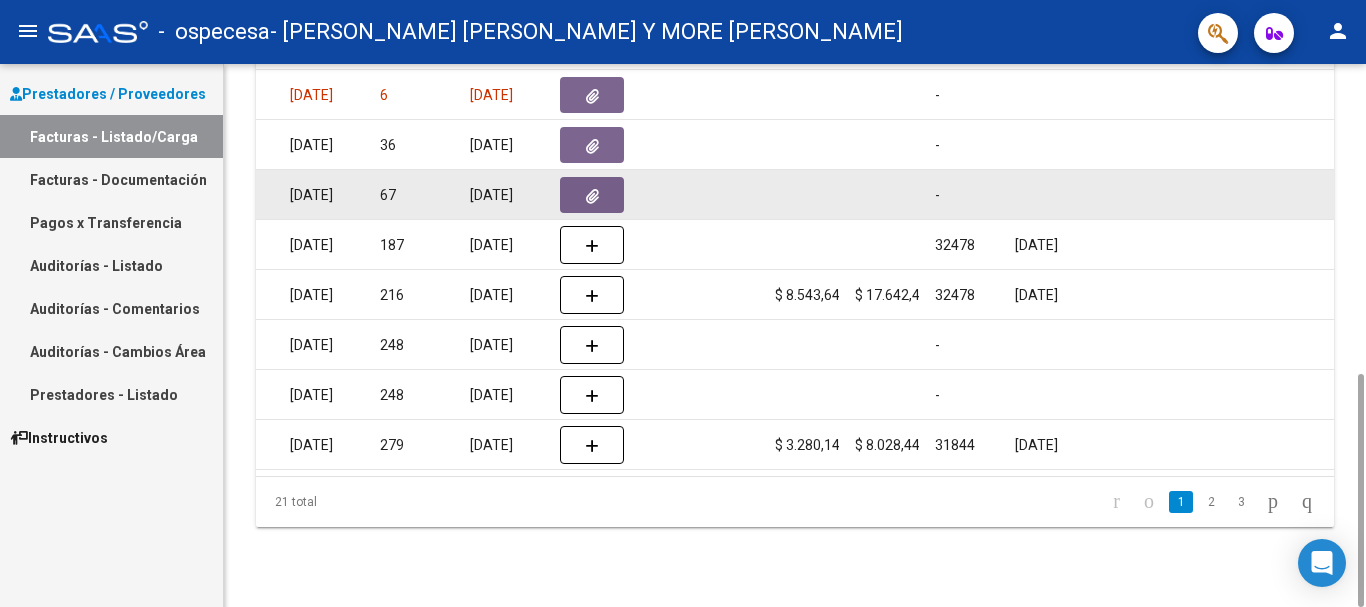click on "-" 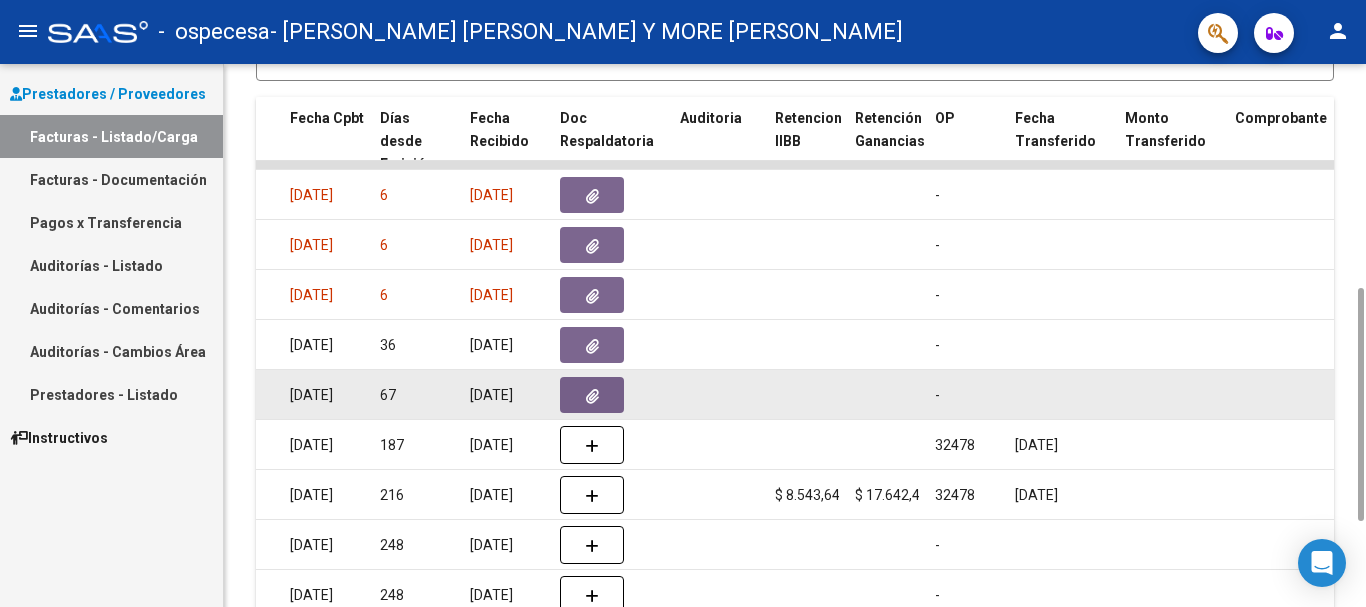 scroll, scrollTop: 722, scrollLeft: 0, axis: vertical 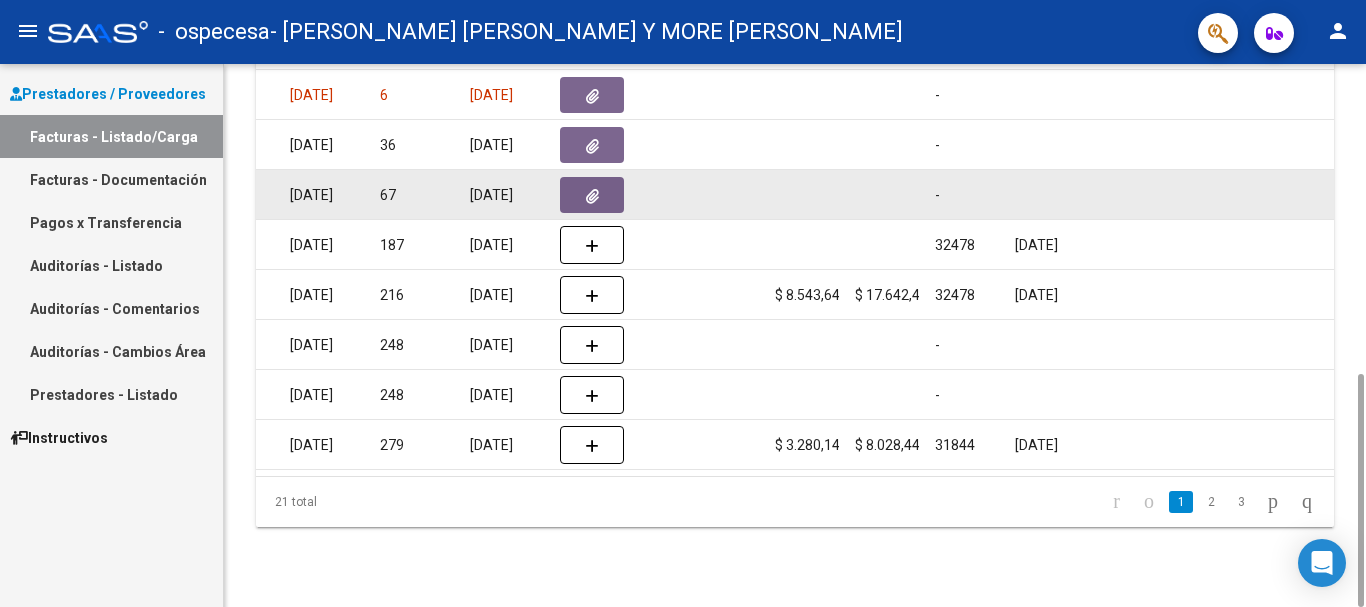 click 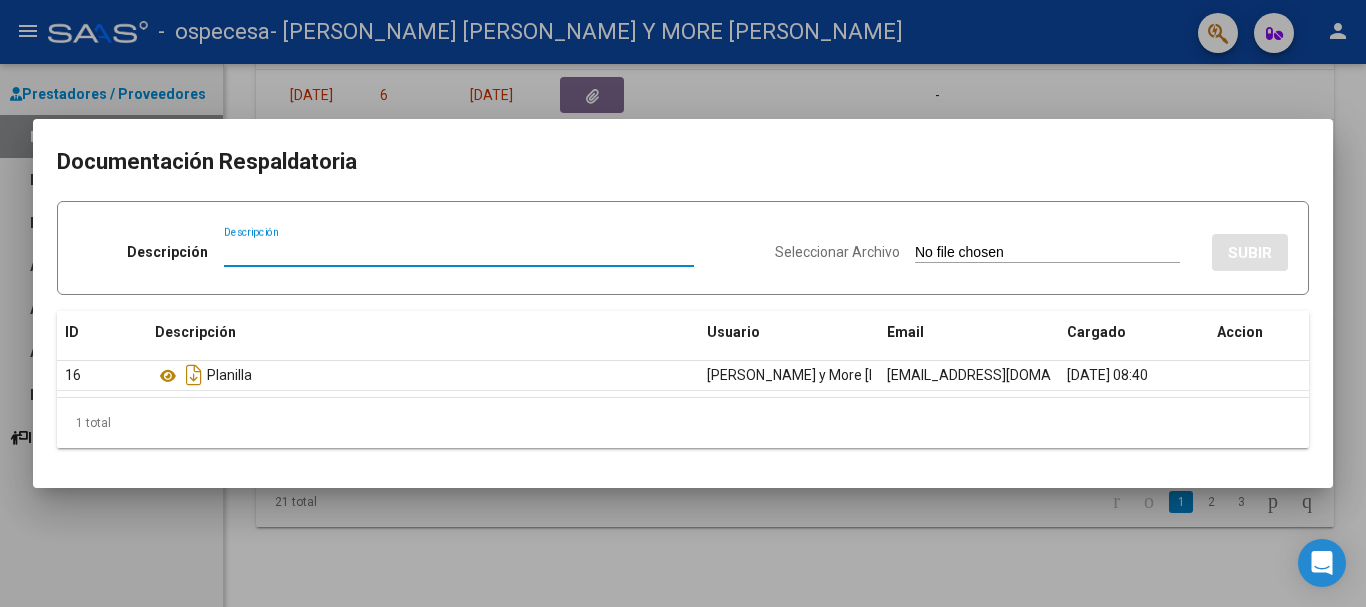 click at bounding box center (683, 303) 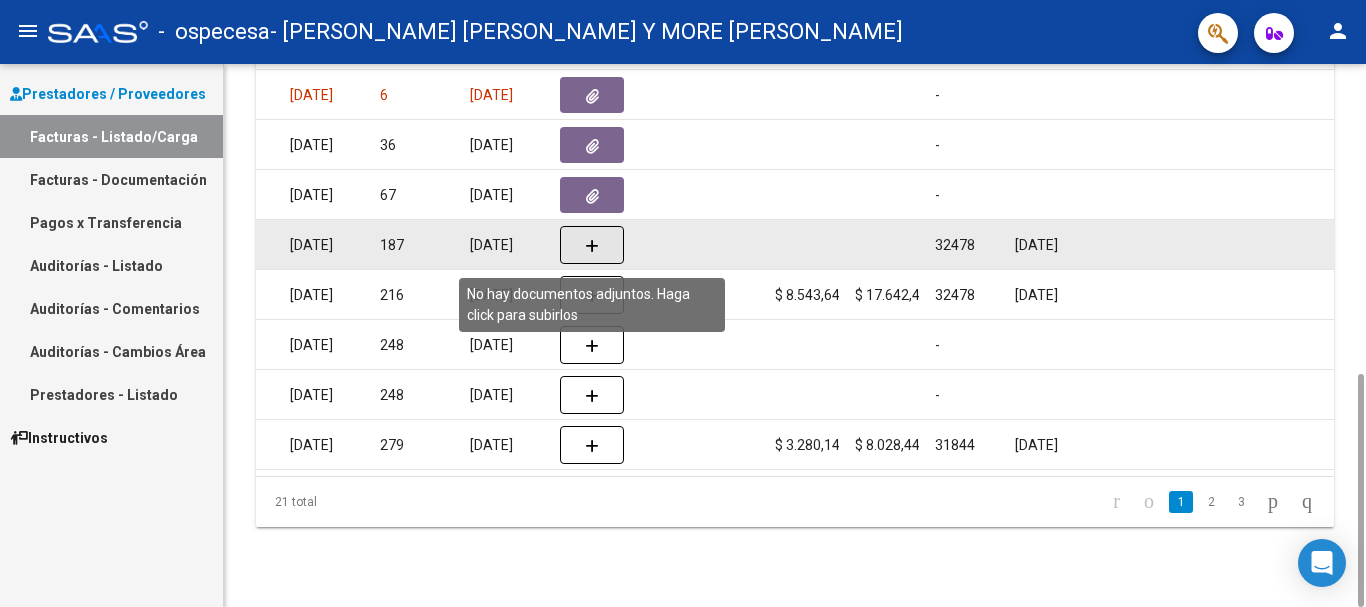 click 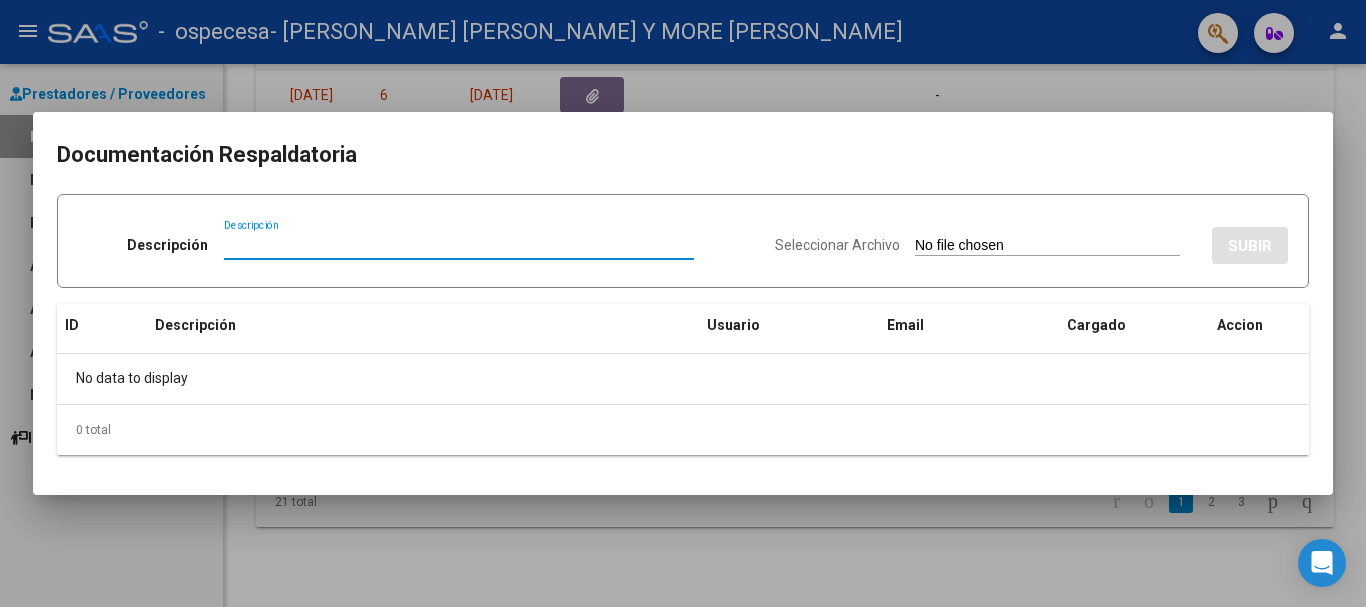 click at bounding box center [683, 303] 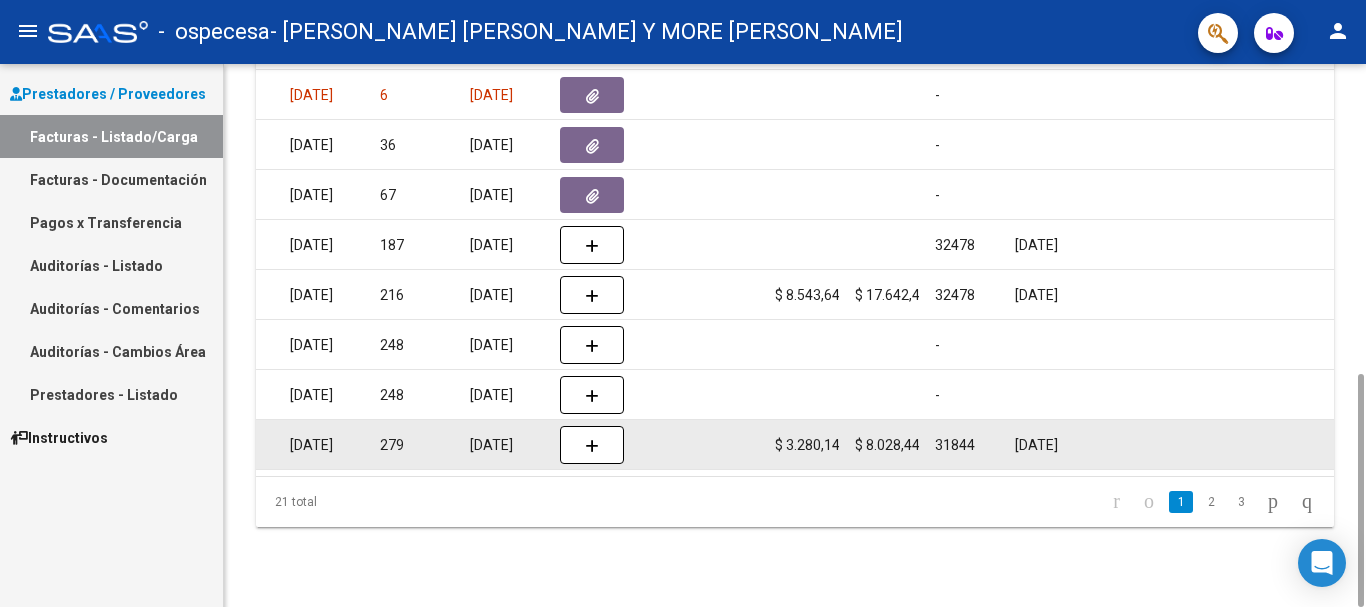click on "$ 3.280,14" 